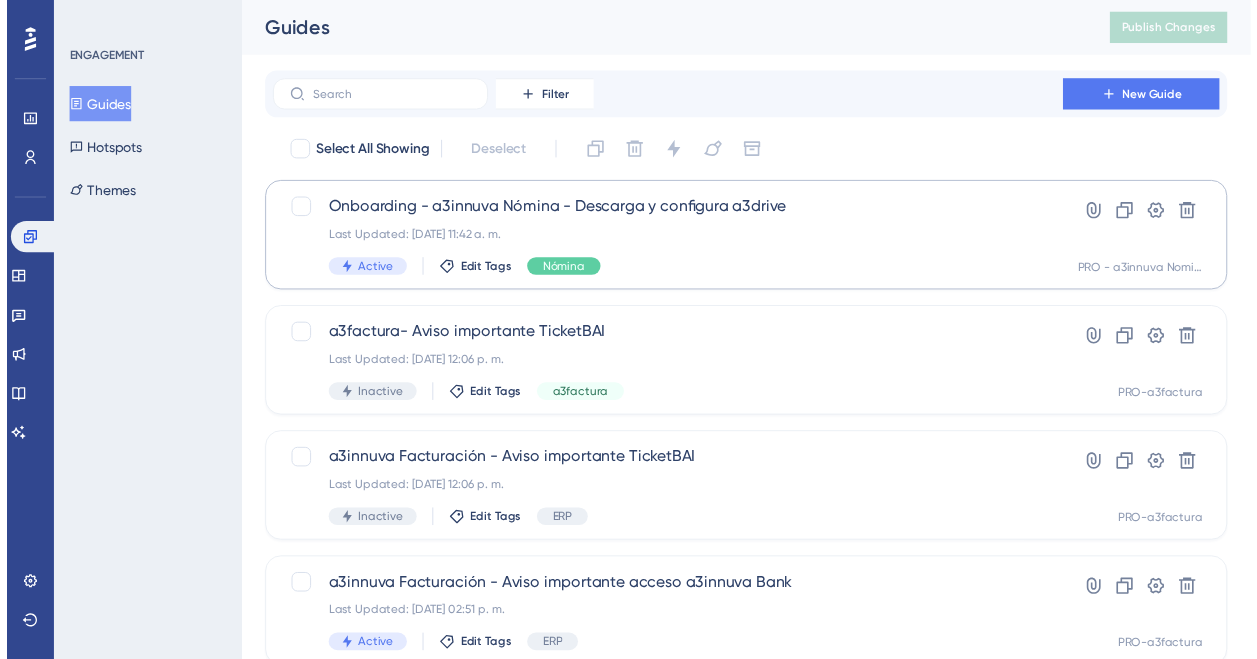 scroll, scrollTop: 0, scrollLeft: 0, axis: both 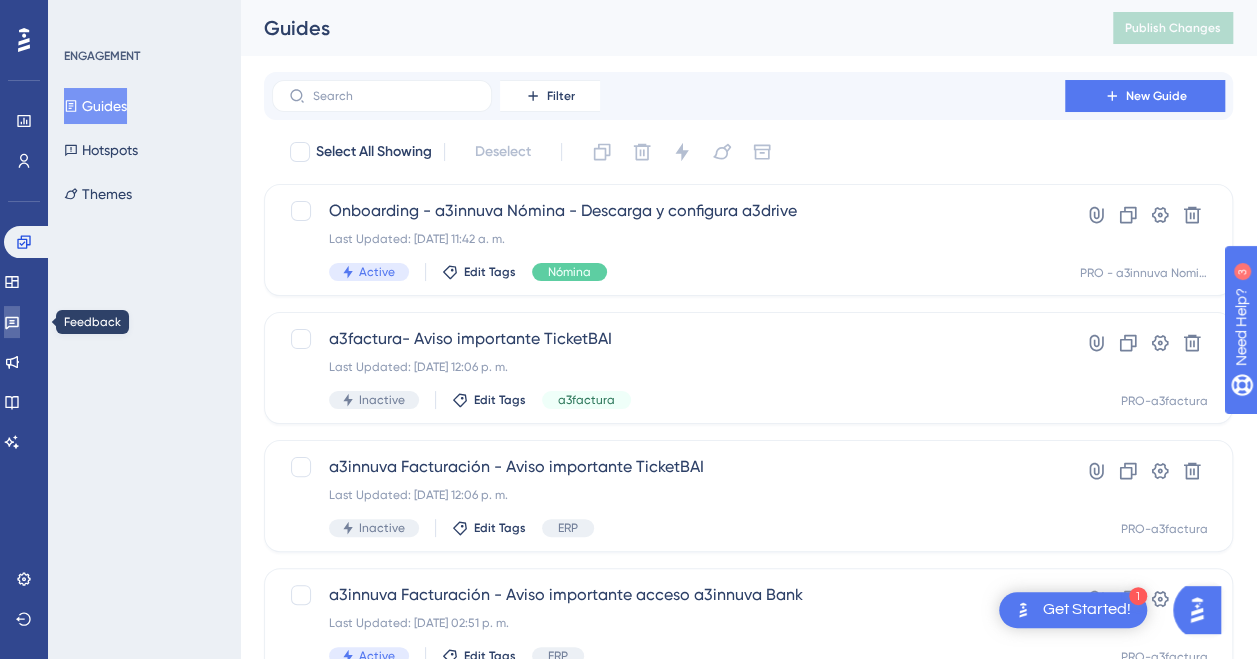 click 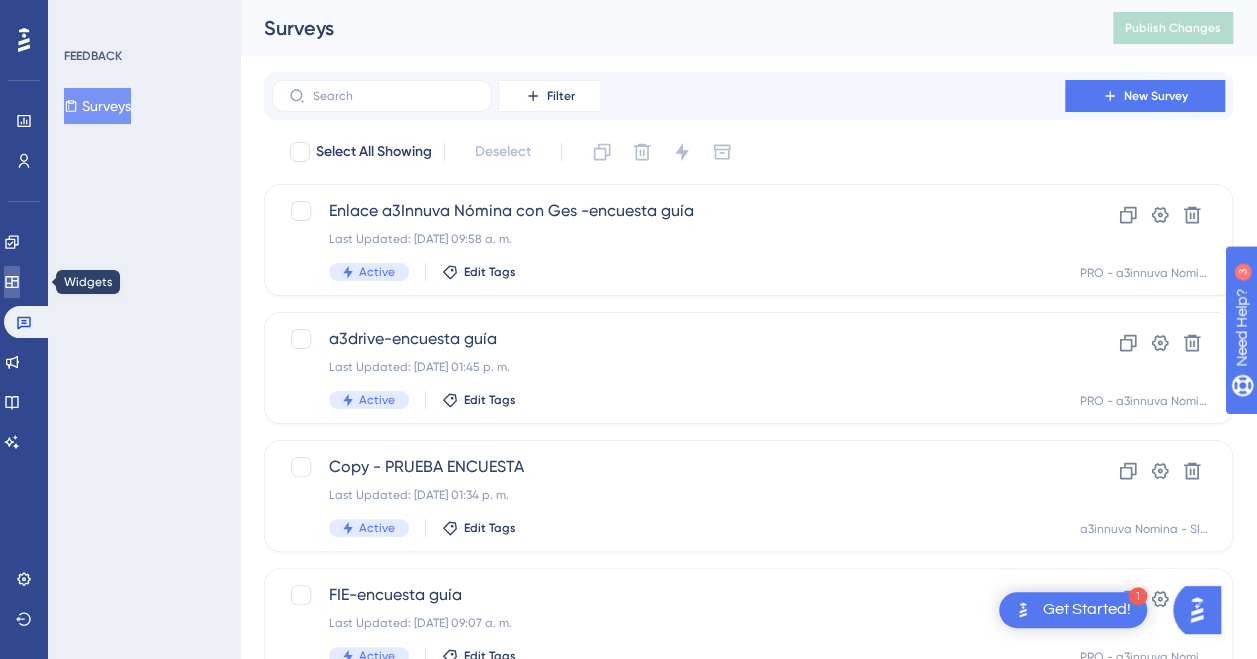 click at bounding box center [12, 282] 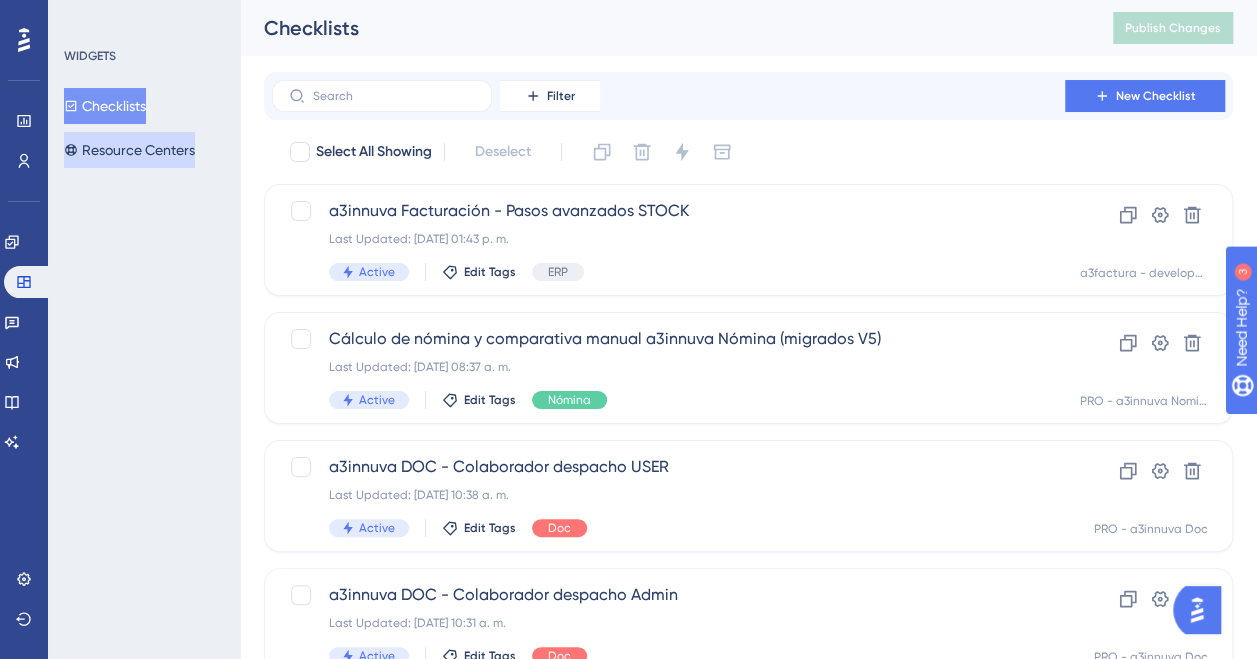 click on "Resource Centers" at bounding box center (129, 150) 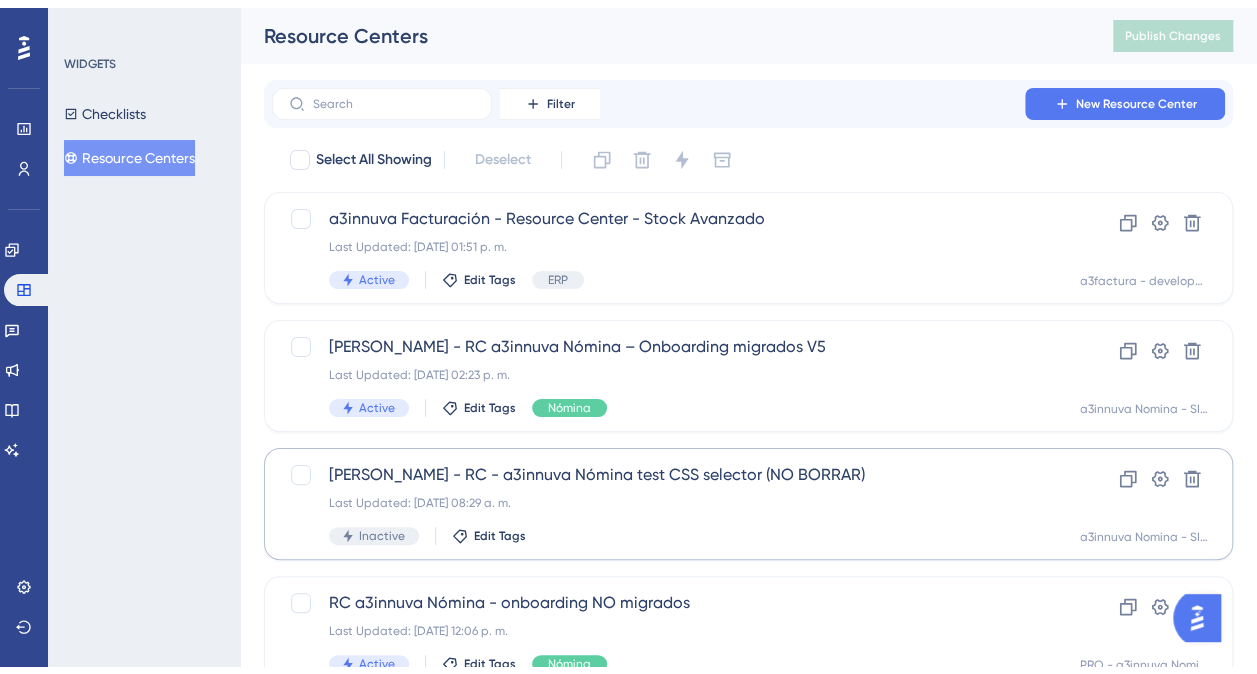 scroll, scrollTop: 100, scrollLeft: 0, axis: vertical 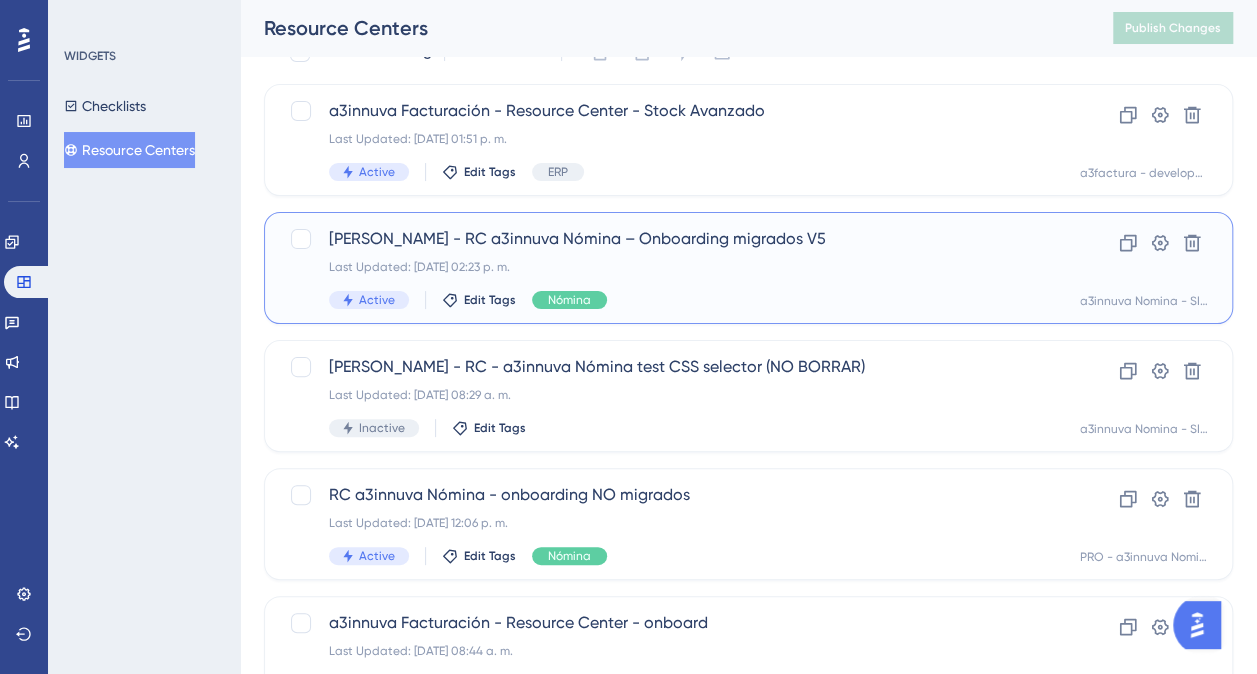 click on "[PERSON_NAME] - RC a3innuva Nómina – Onboarding migrados V5" at bounding box center [668, 239] 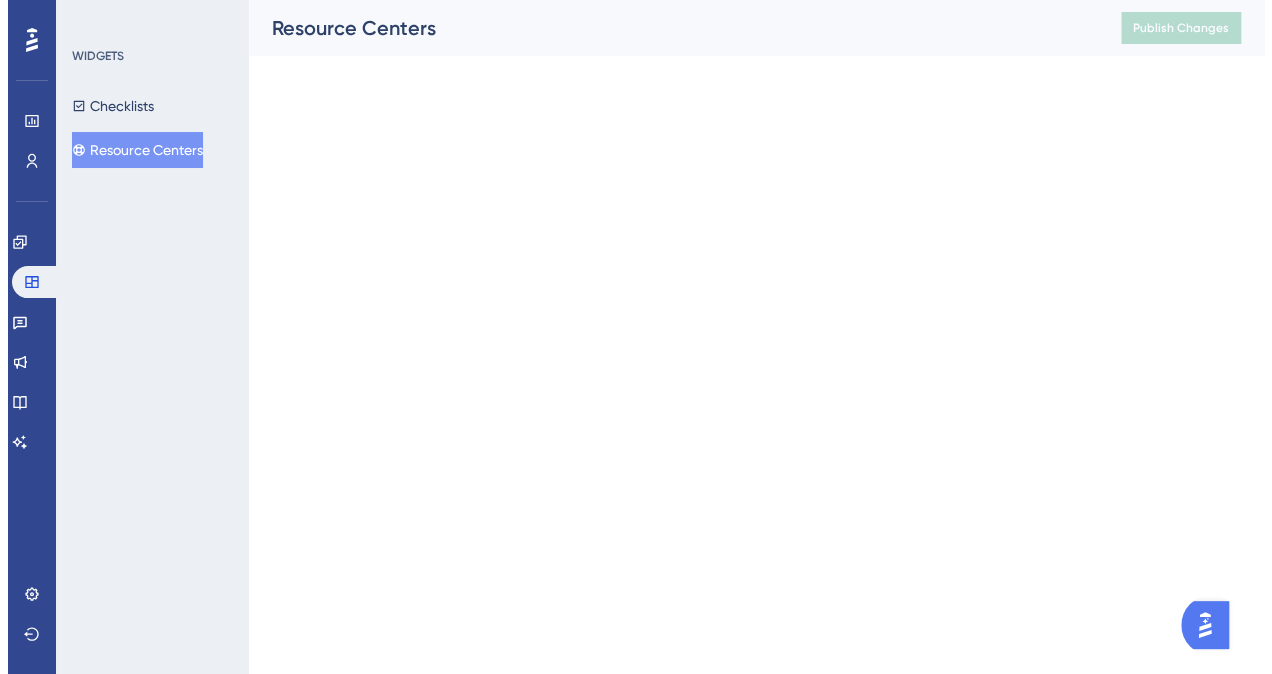 scroll, scrollTop: 0, scrollLeft: 0, axis: both 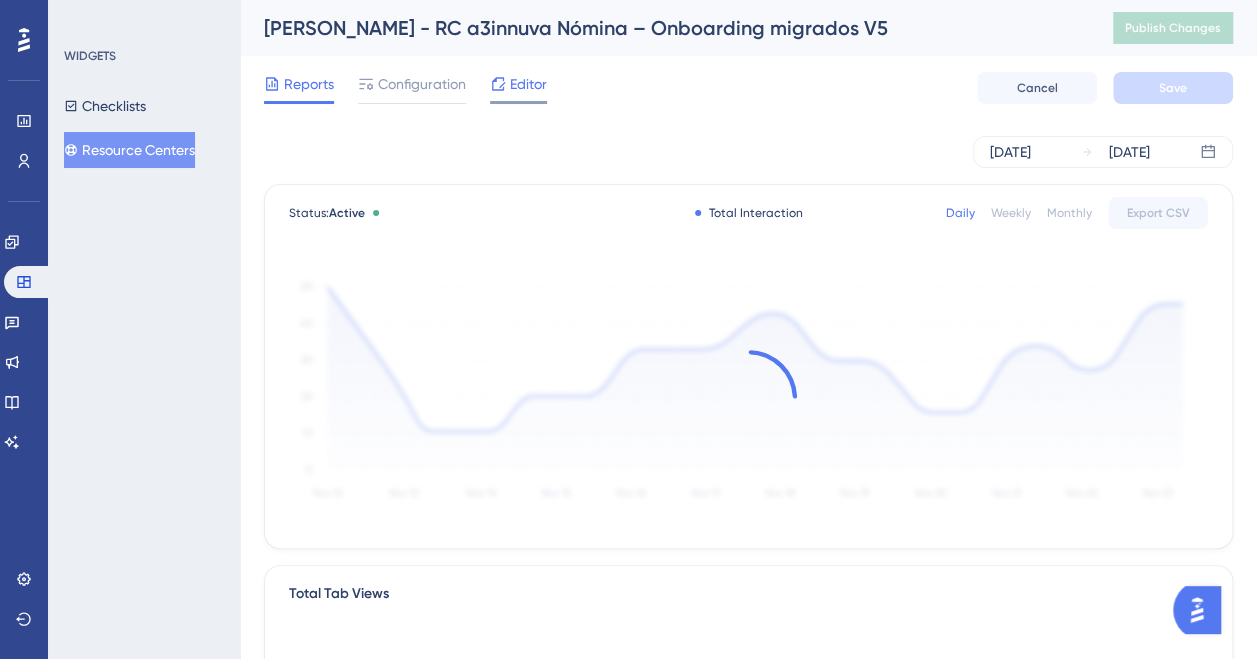 click on "Editor" at bounding box center (528, 84) 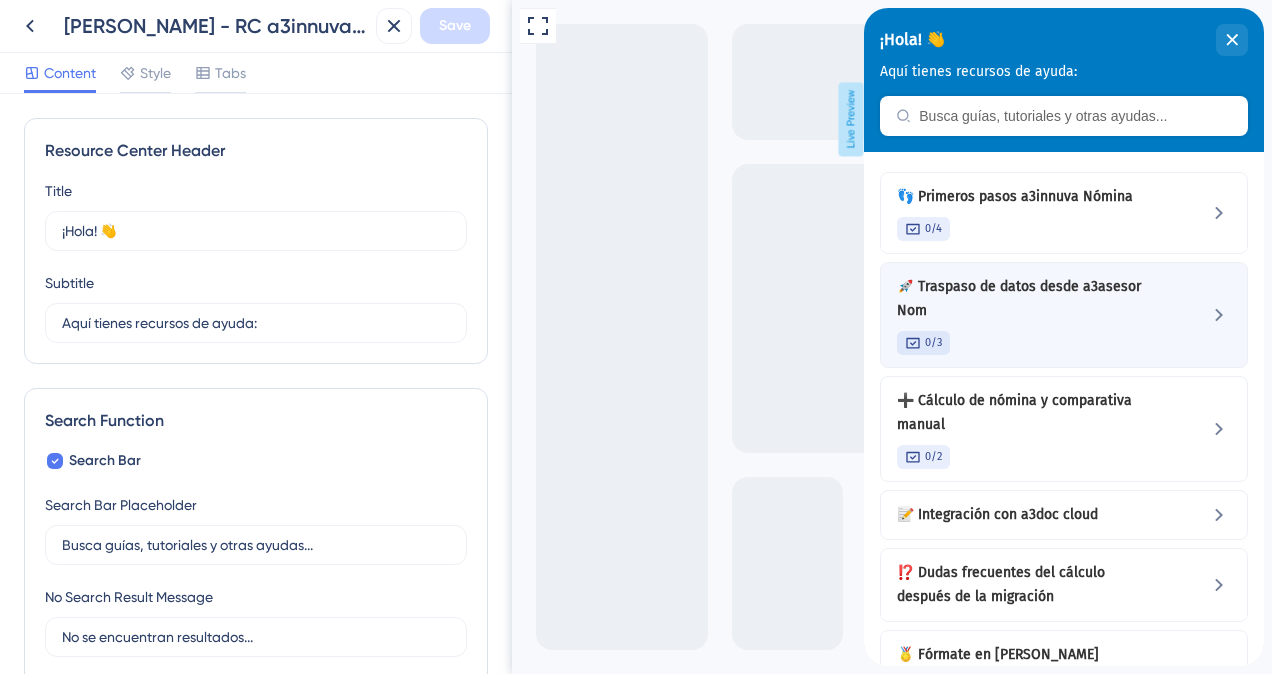 scroll, scrollTop: 0, scrollLeft: 0, axis: both 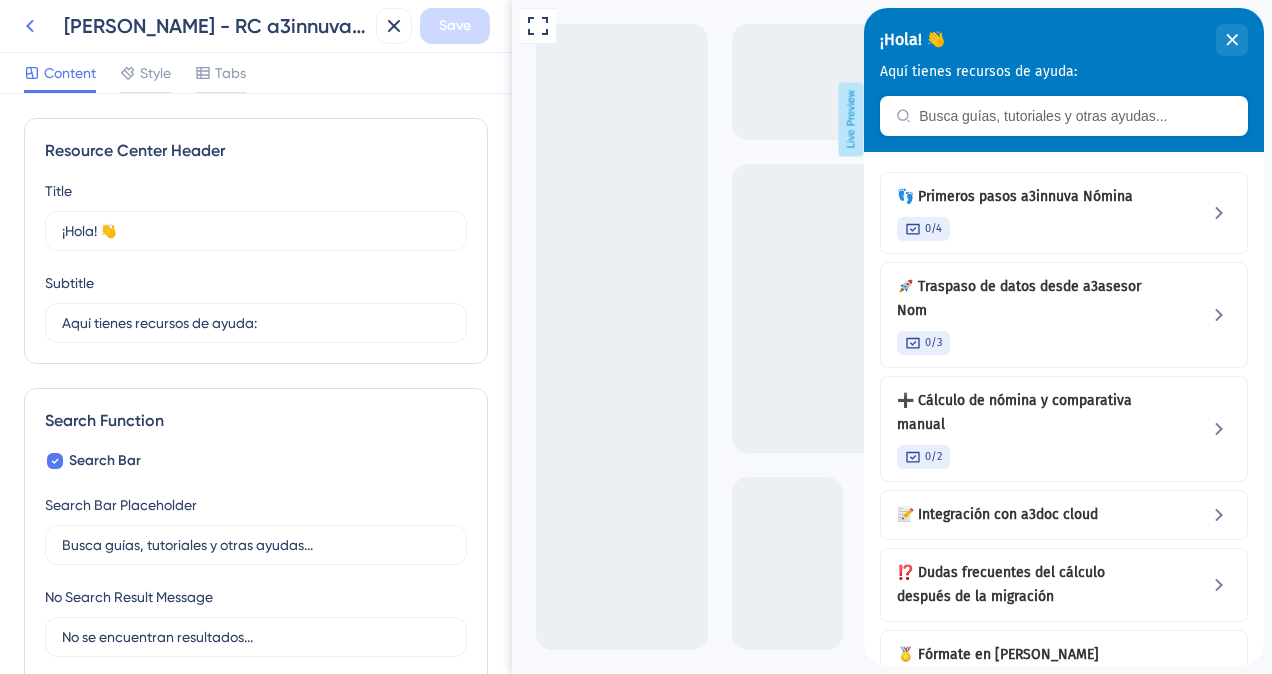 click 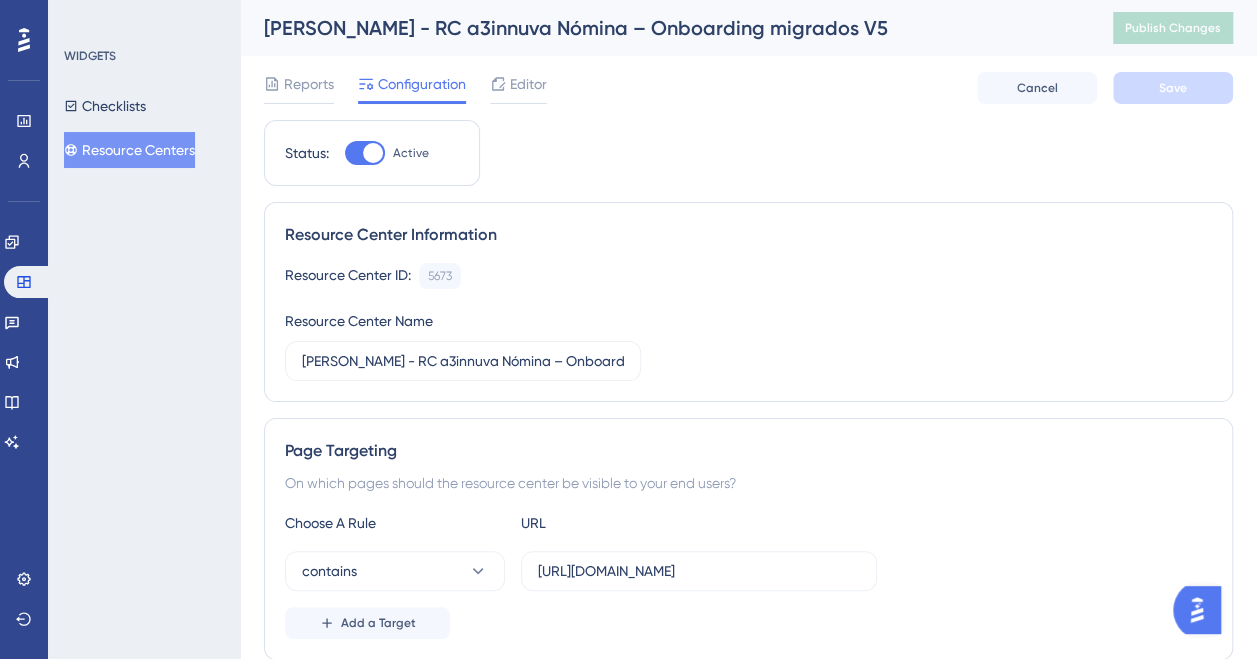 click on "Resource Centers" at bounding box center [129, 150] 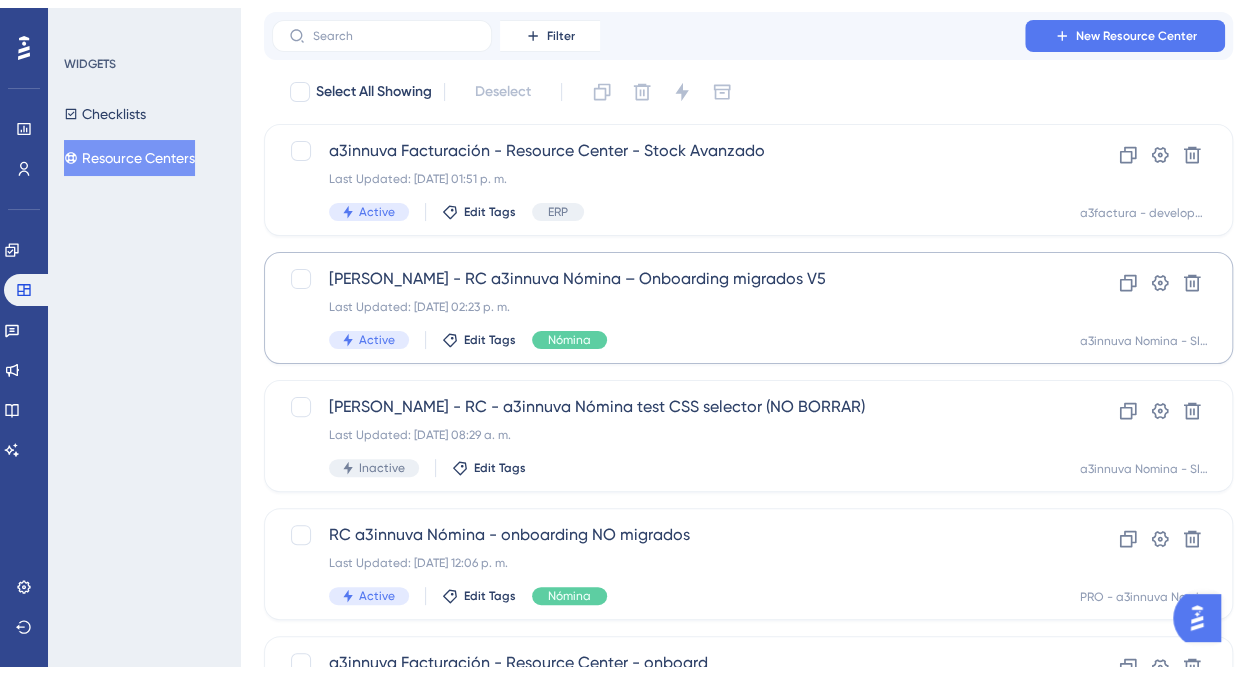 scroll, scrollTop: 200, scrollLeft: 0, axis: vertical 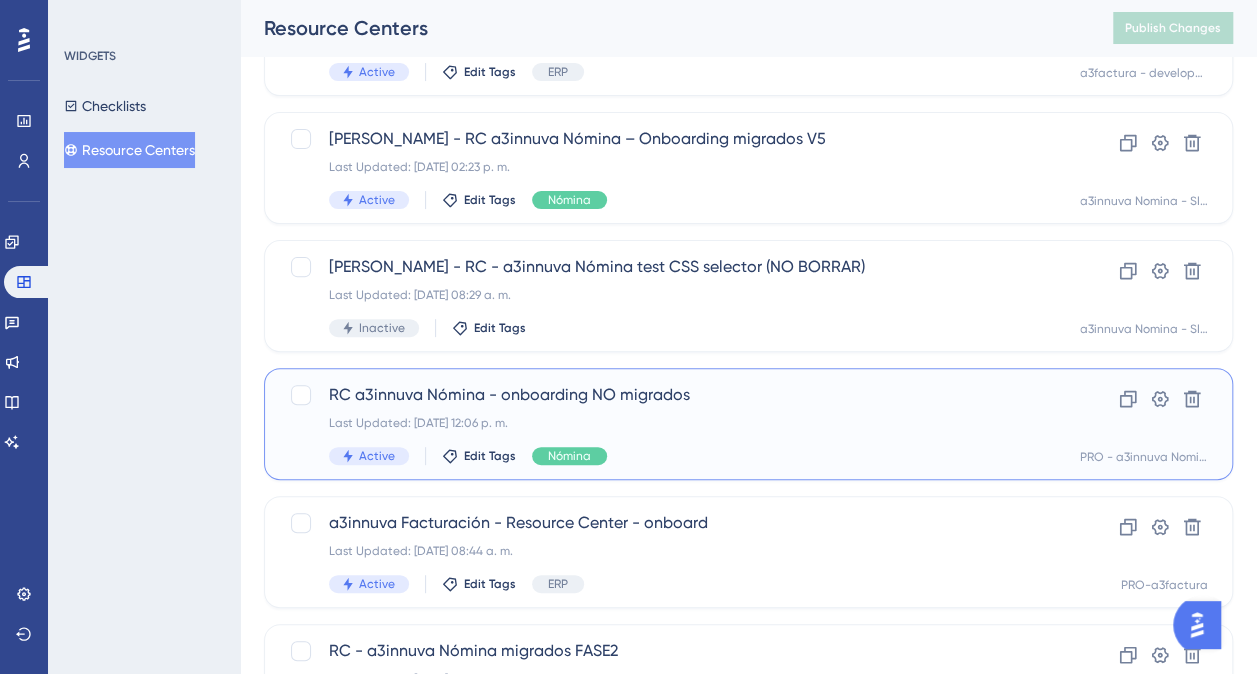 click on "RC a3innuva  Nómina - onboarding NO migrados" at bounding box center (668, 395) 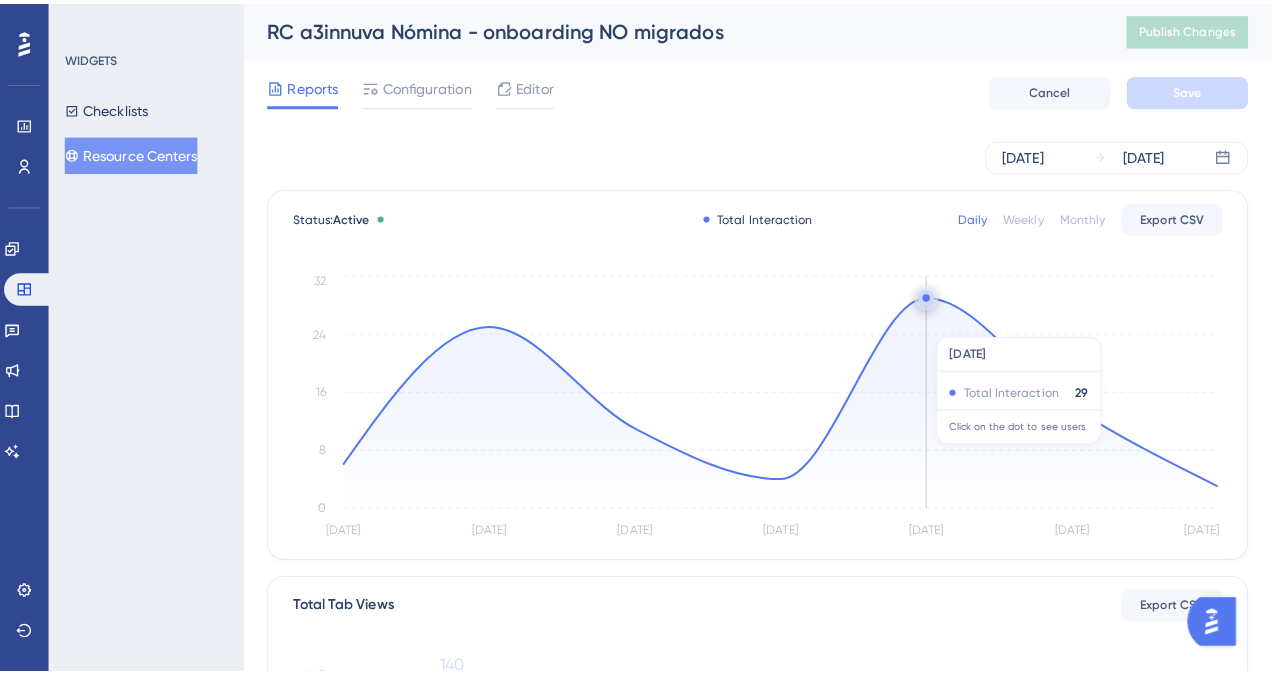 scroll, scrollTop: 0, scrollLeft: 0, axis: both 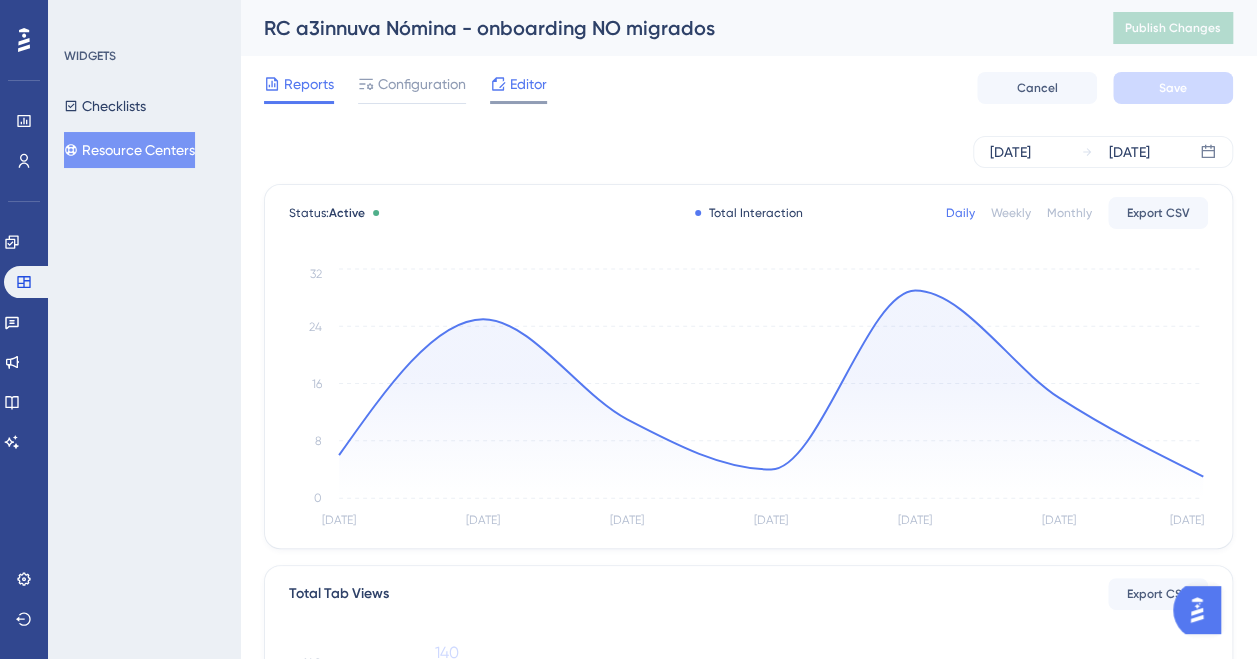 click on "Editor" at bounding box center [528, 84] 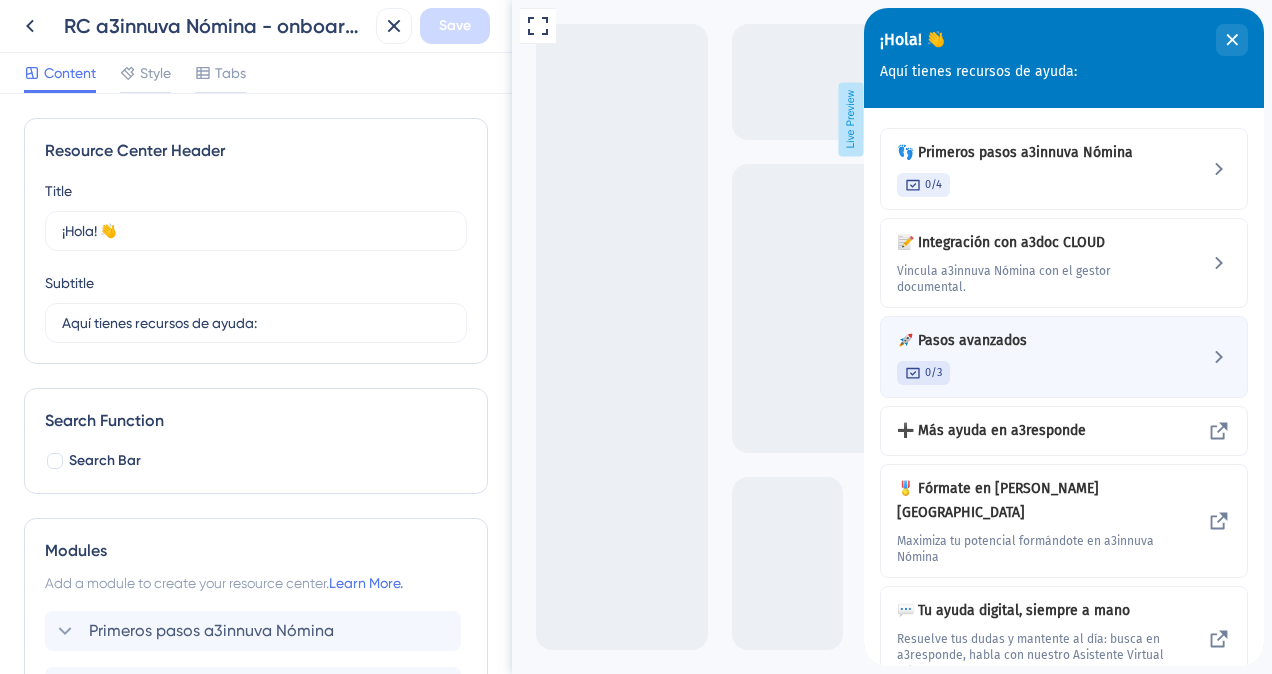 scroll, scrollTop: 0, scrollLeft: 0, axis: both 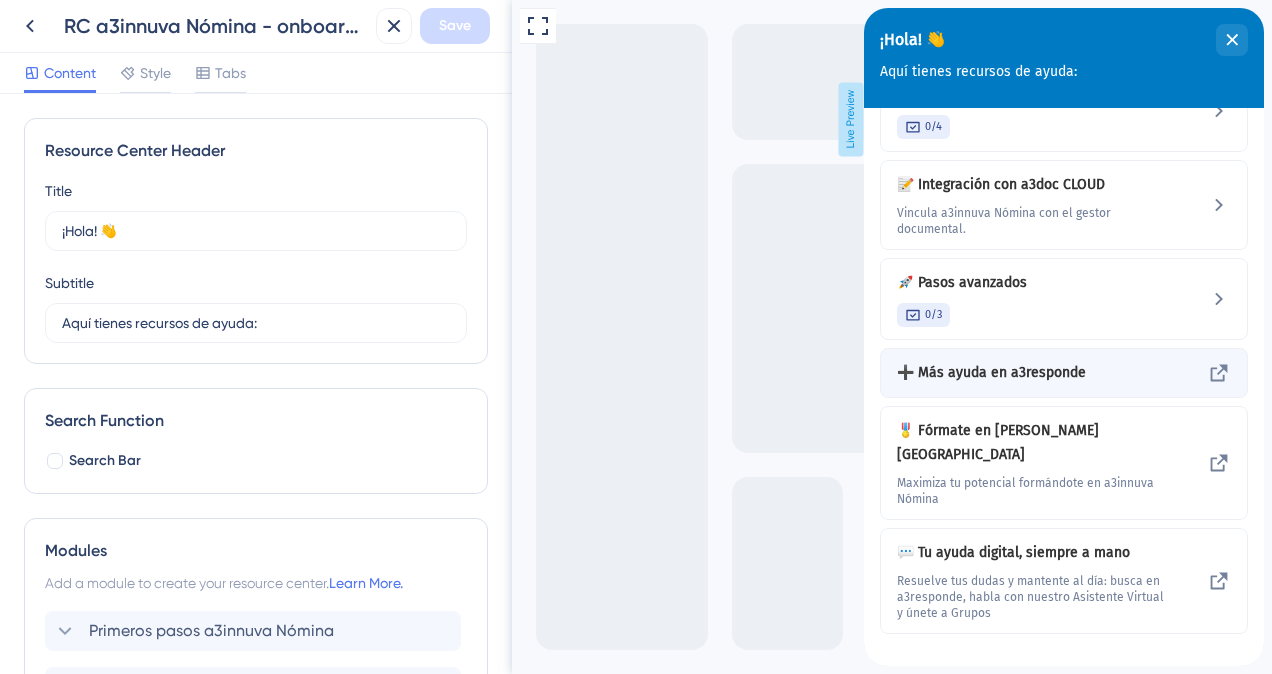 click 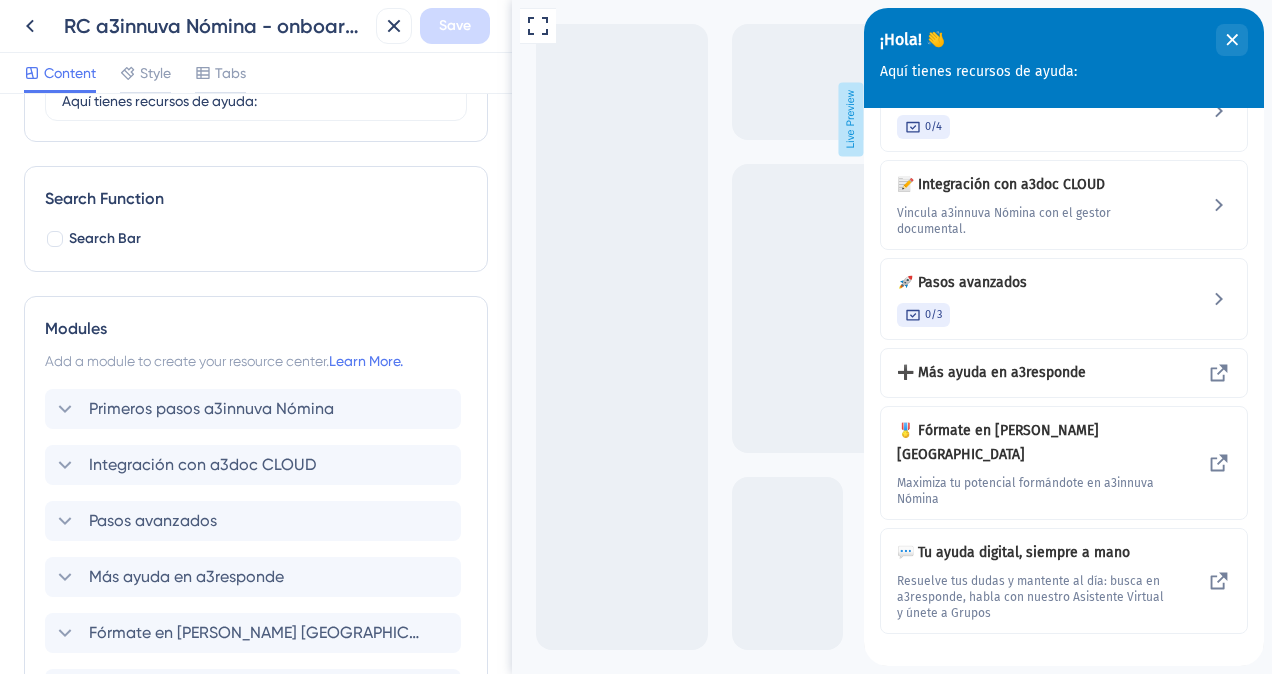 scroll, scrollTop: 400, scrollLeft: 0, axis: vertical 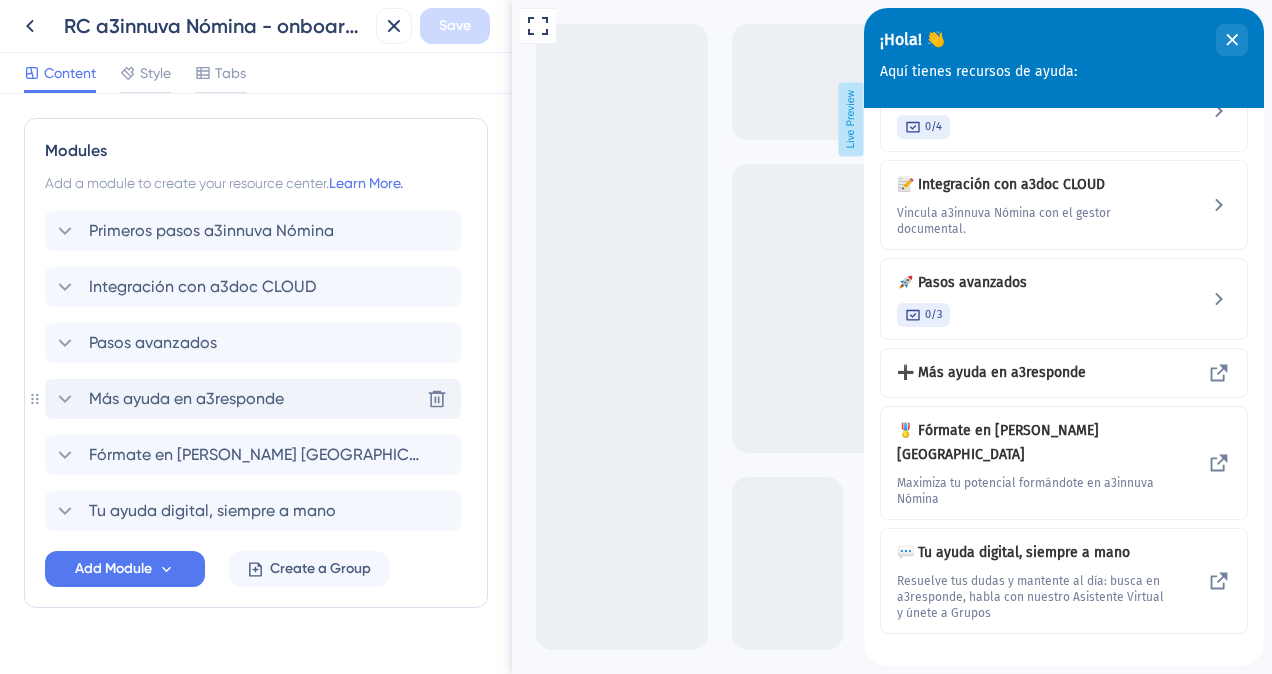 click 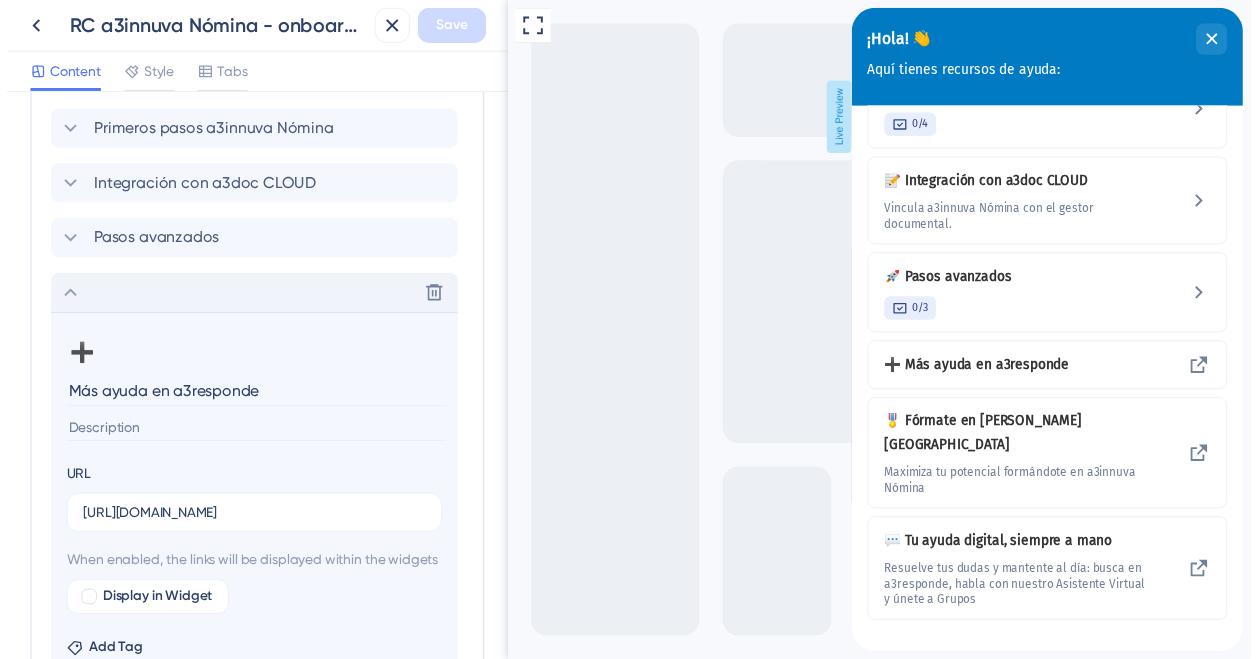 scroll, scrollTop: 600, scrollLeft: 0, axis: vertical 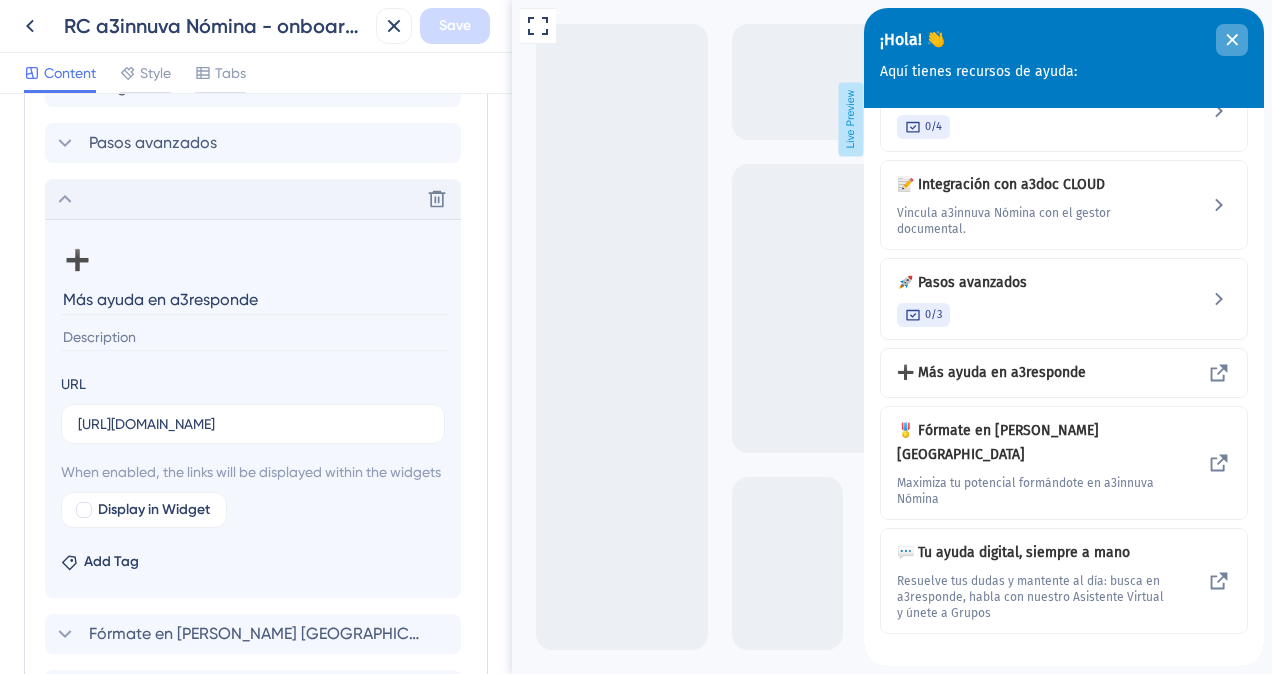 click 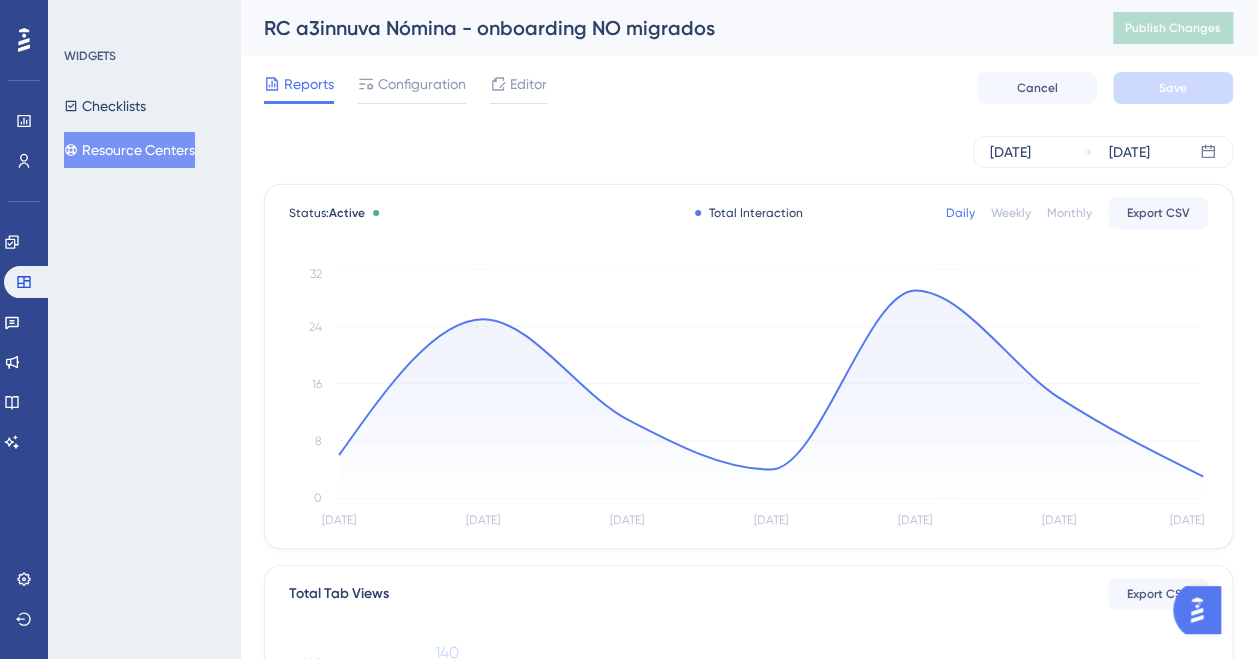 click on "Resource Centers" at bounding box center (129, 150) 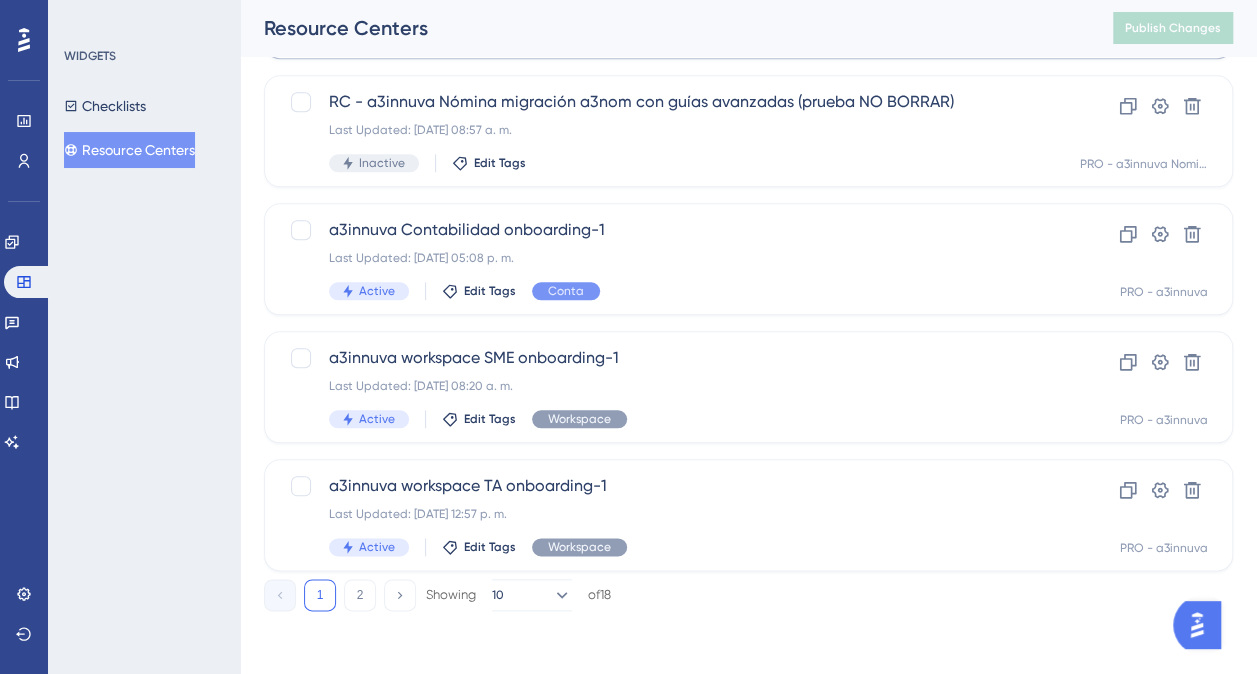 scroll, scrollTop: 878, scrollLeft: 0, axis: vertical 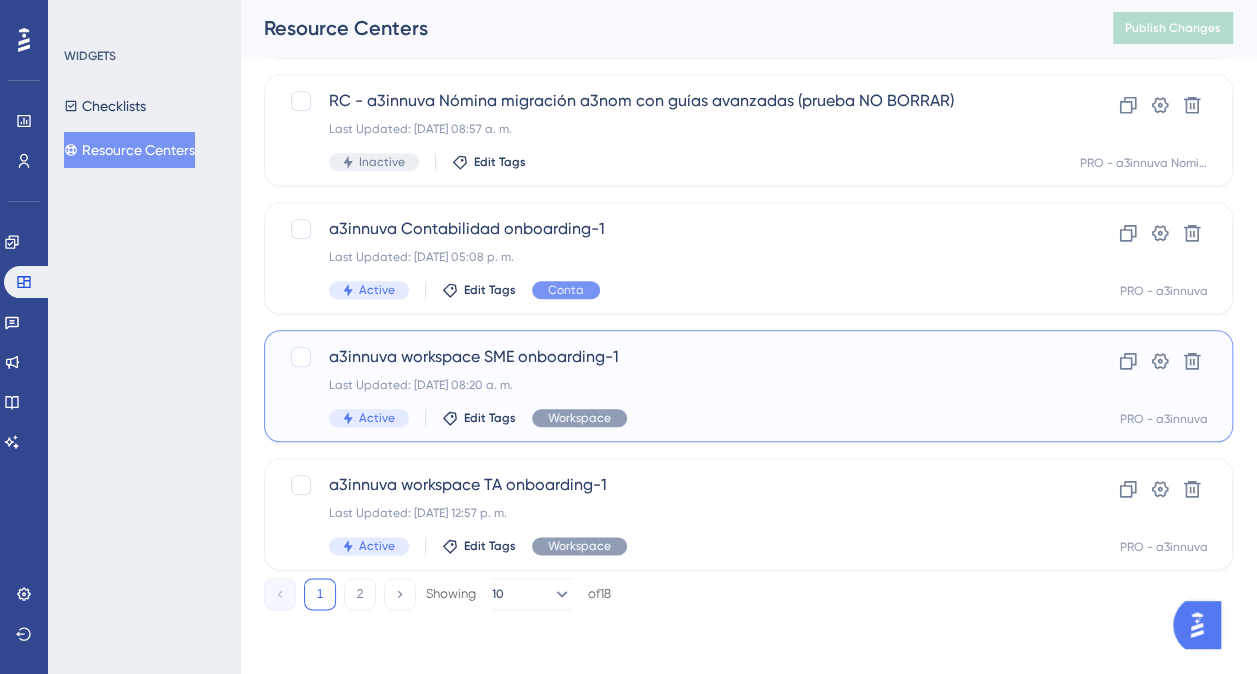 click on "a3innuva workspace SME onboarding-1" at bounding box center [668, 357] 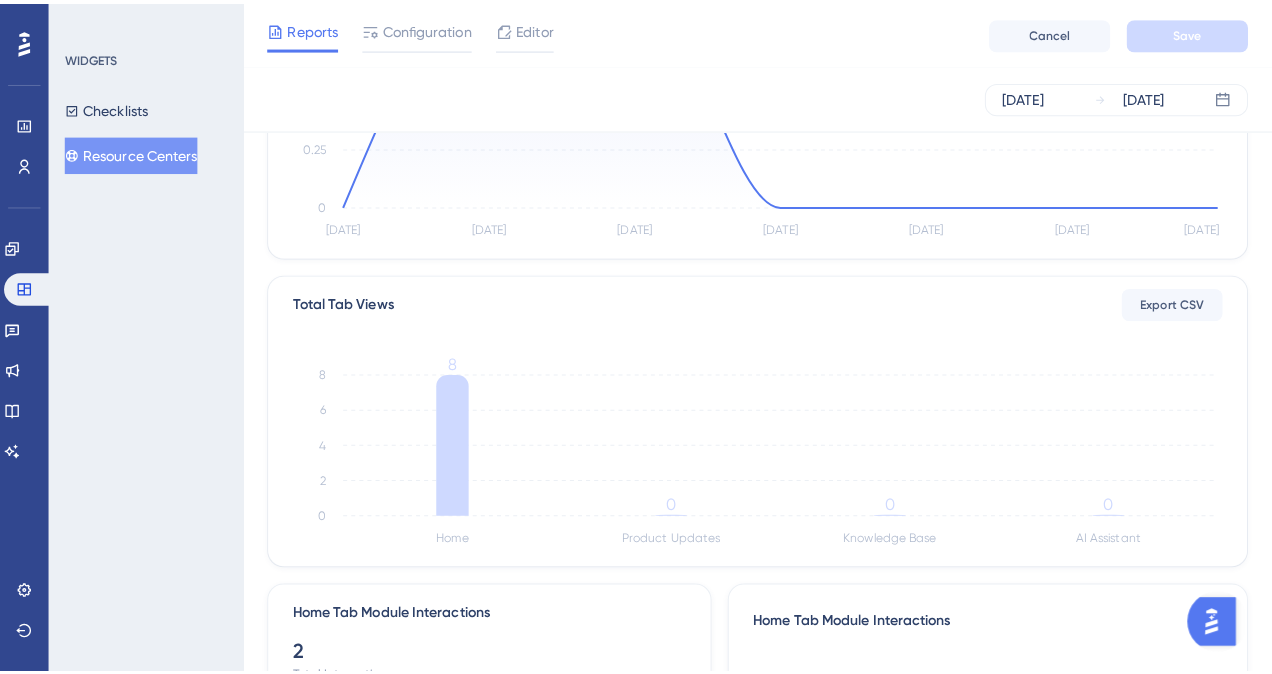scroll, scrollTop: 0, scrollLeft: 0, axis: both 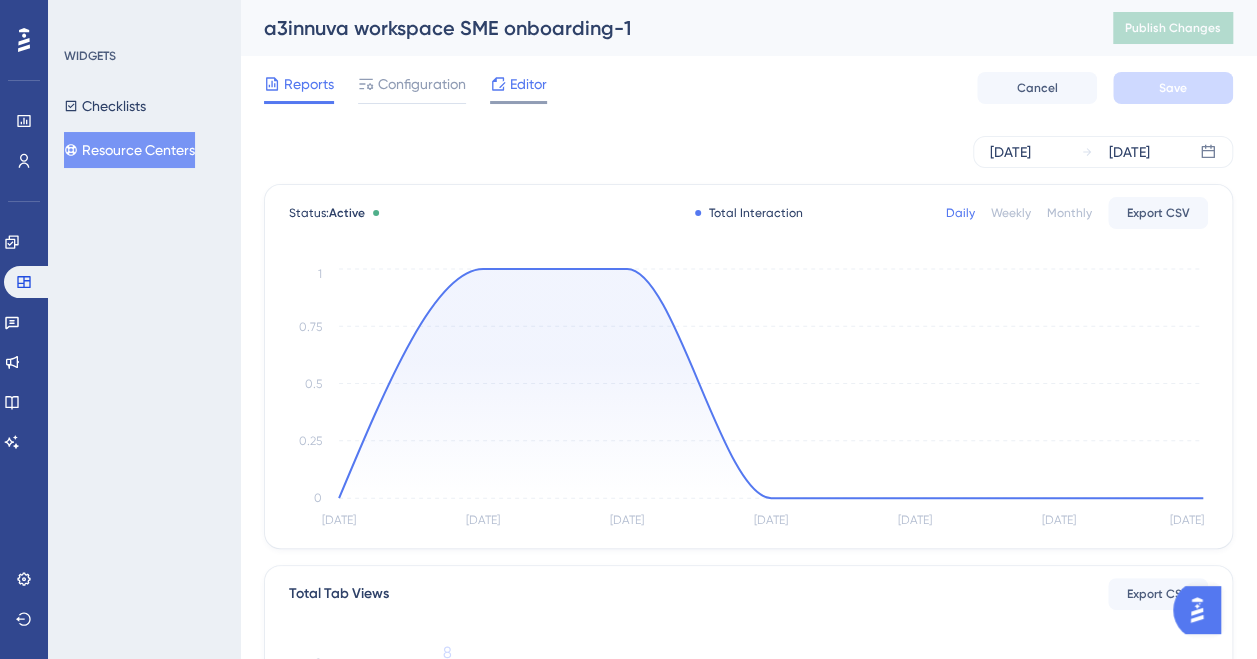 click on "Editor" at bounding box center [528, 84] 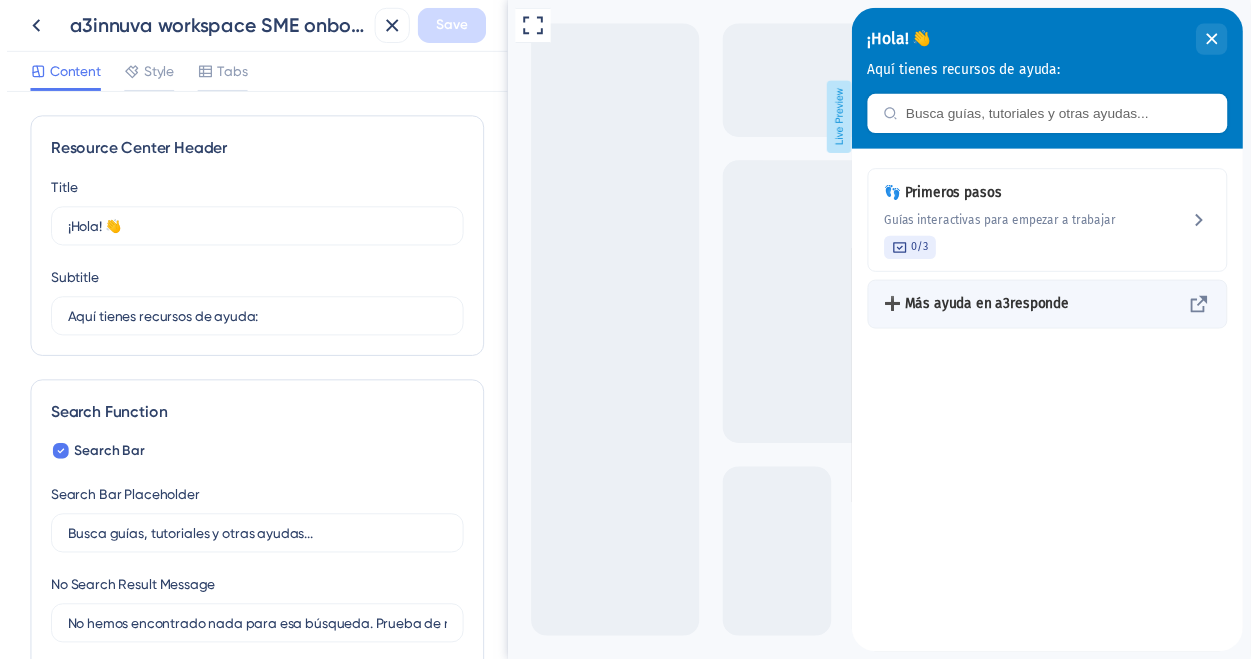 scroll, scrollTop: 0, scrollLeft: 0, axis: both 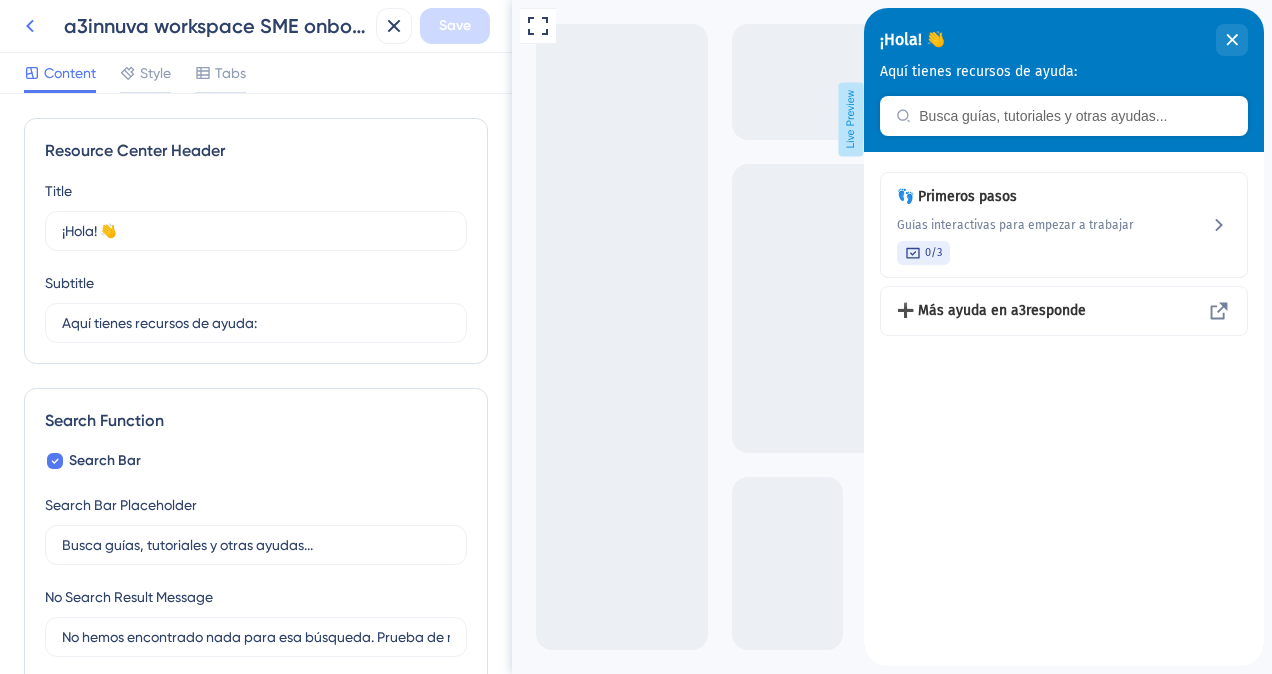 click 